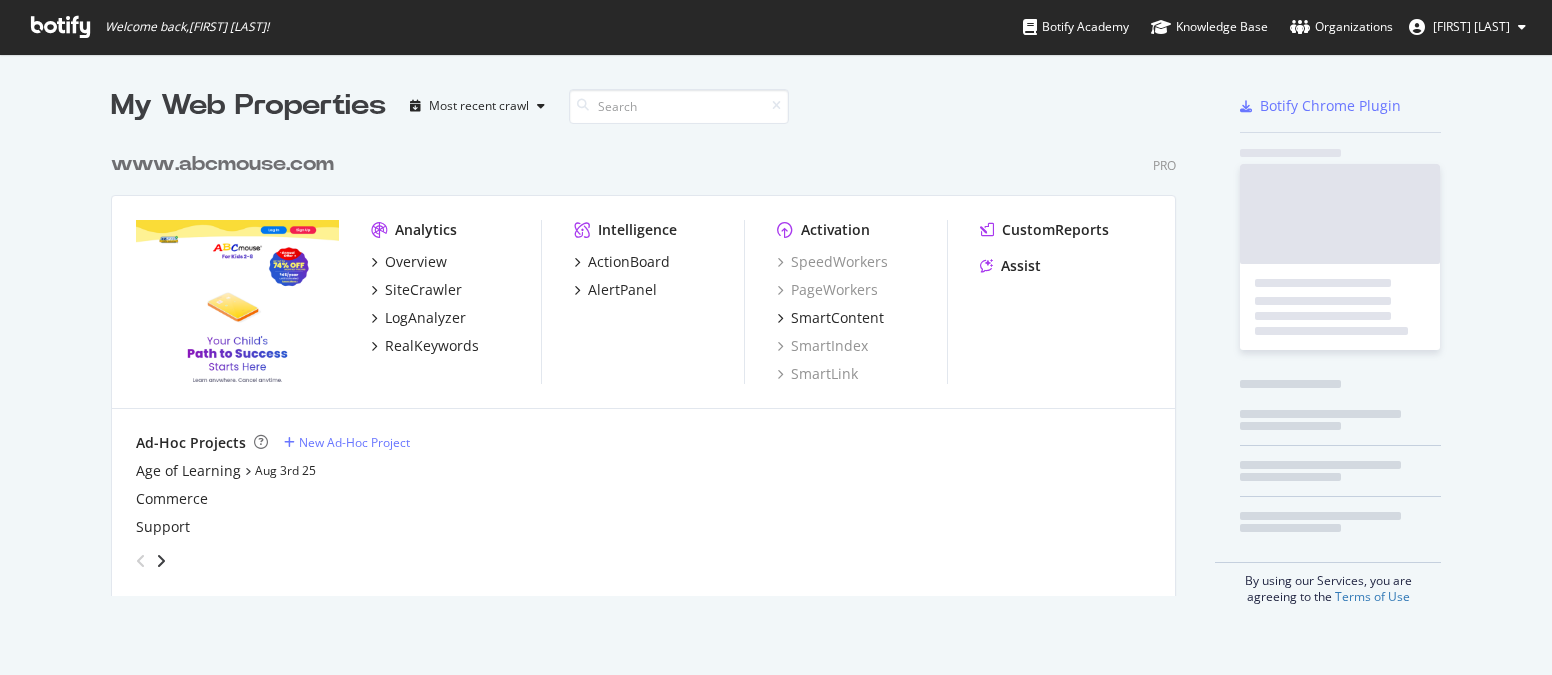 scroll, scrollTop: 0, scrollLeft: 0, axis: both 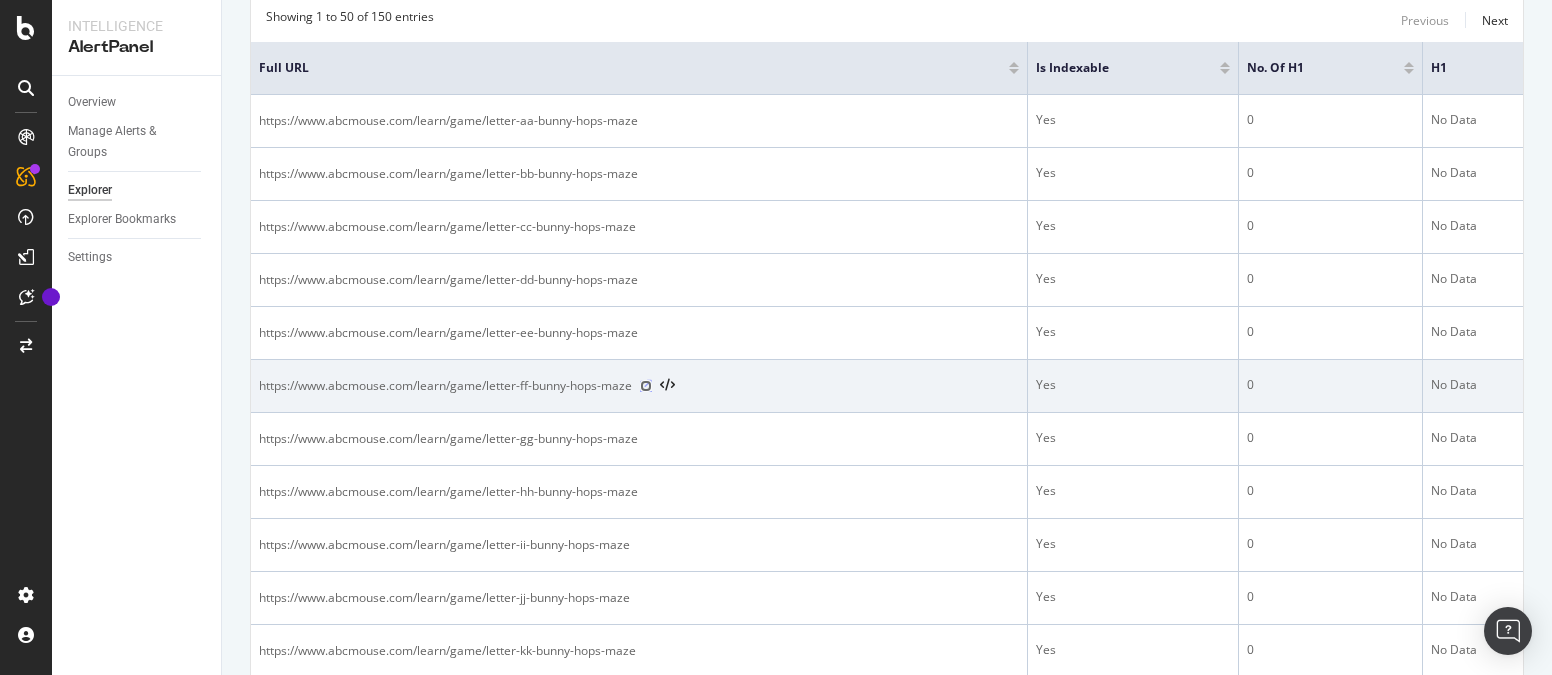 click at bounding box center [646, 386] 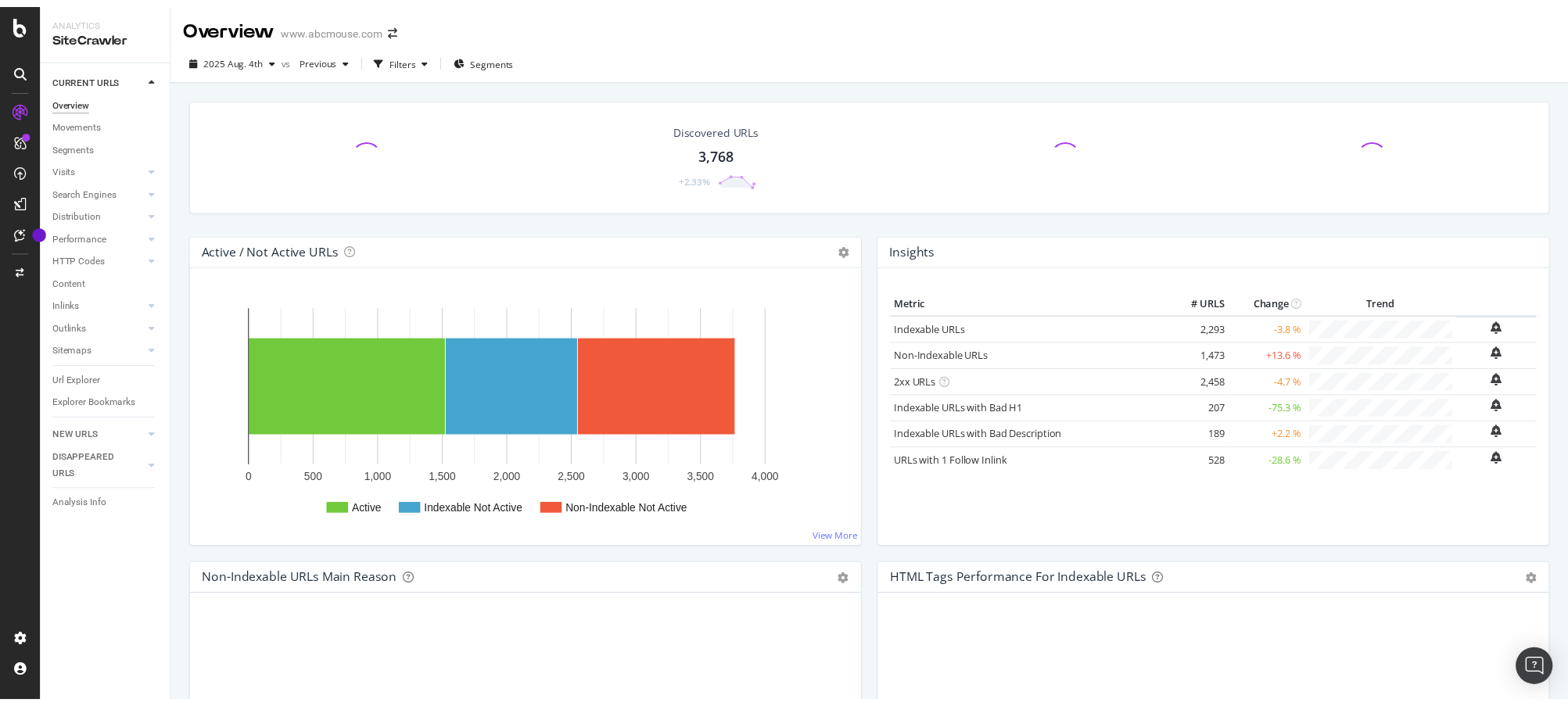 scroll, scrollTop: 0, scrollLeft: 0, axis: both 